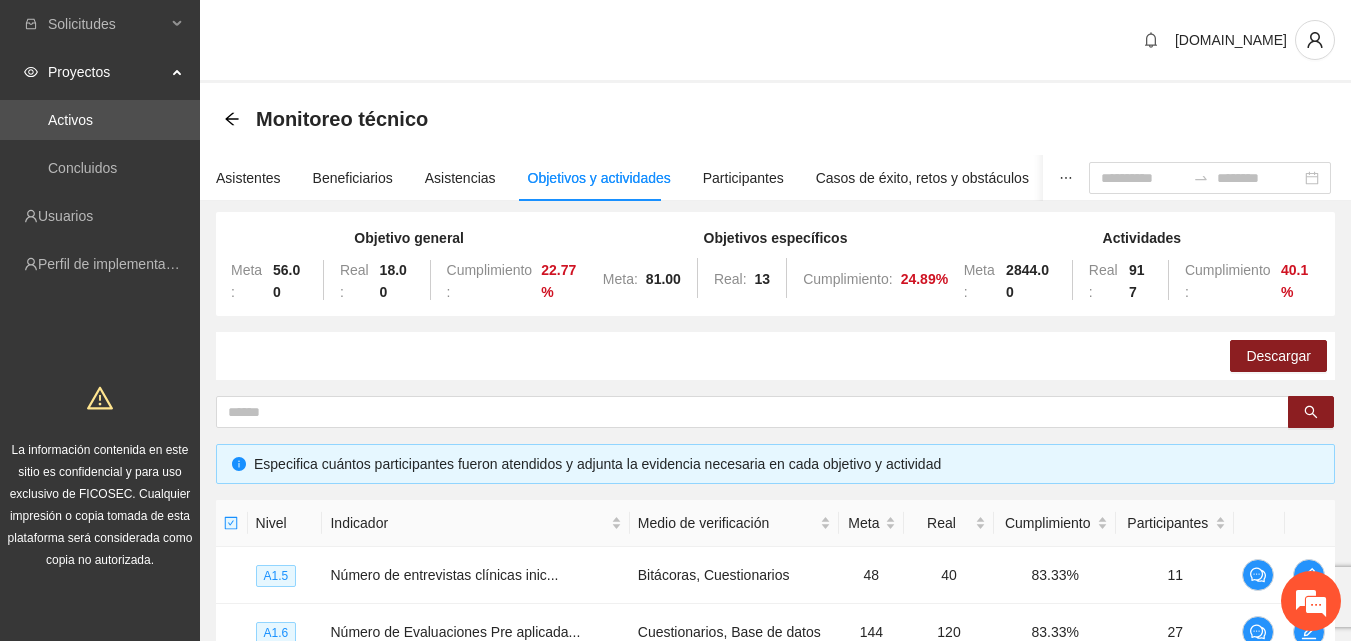 scroll, scrollTop: 345, scrollLeft: 0, axis: vertical 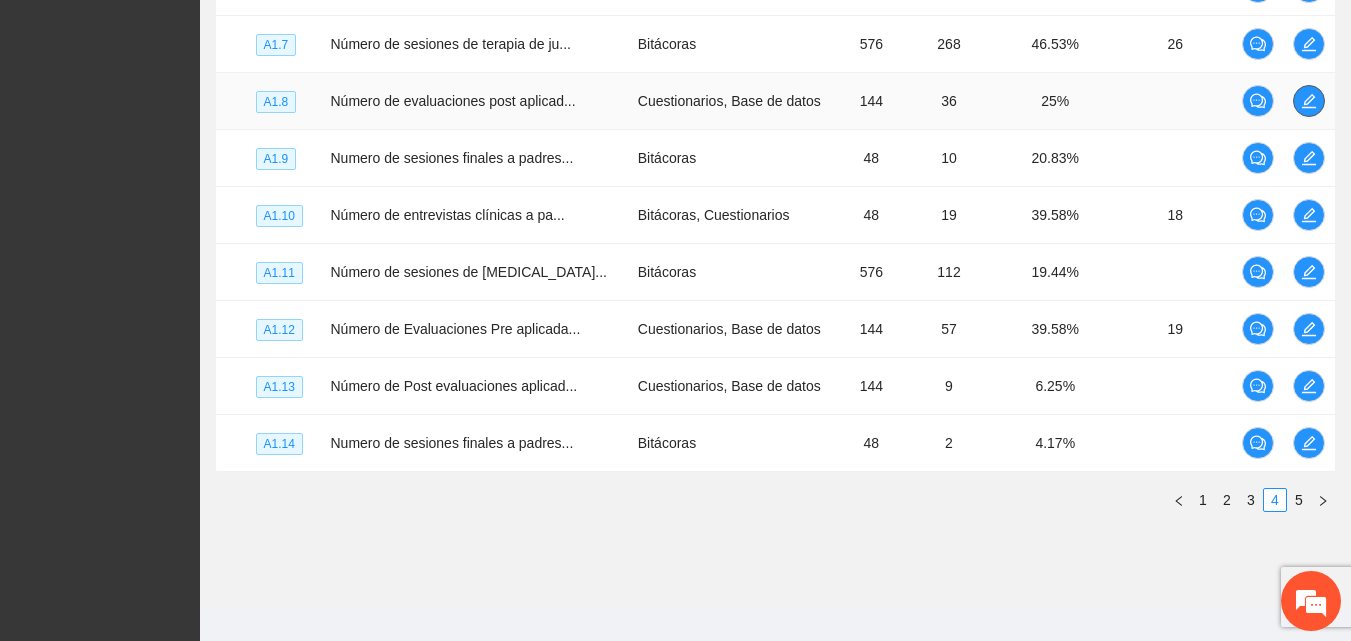 click 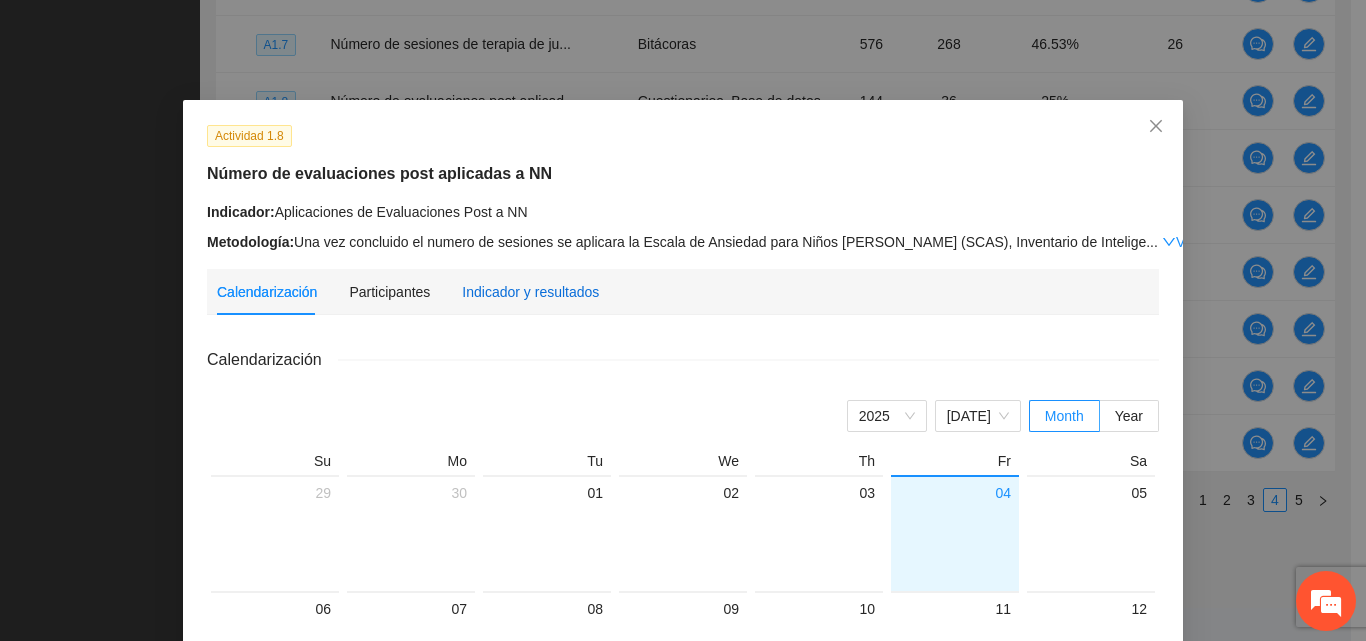 click on "Indicador y resultados" at bounding box center (530, 292) 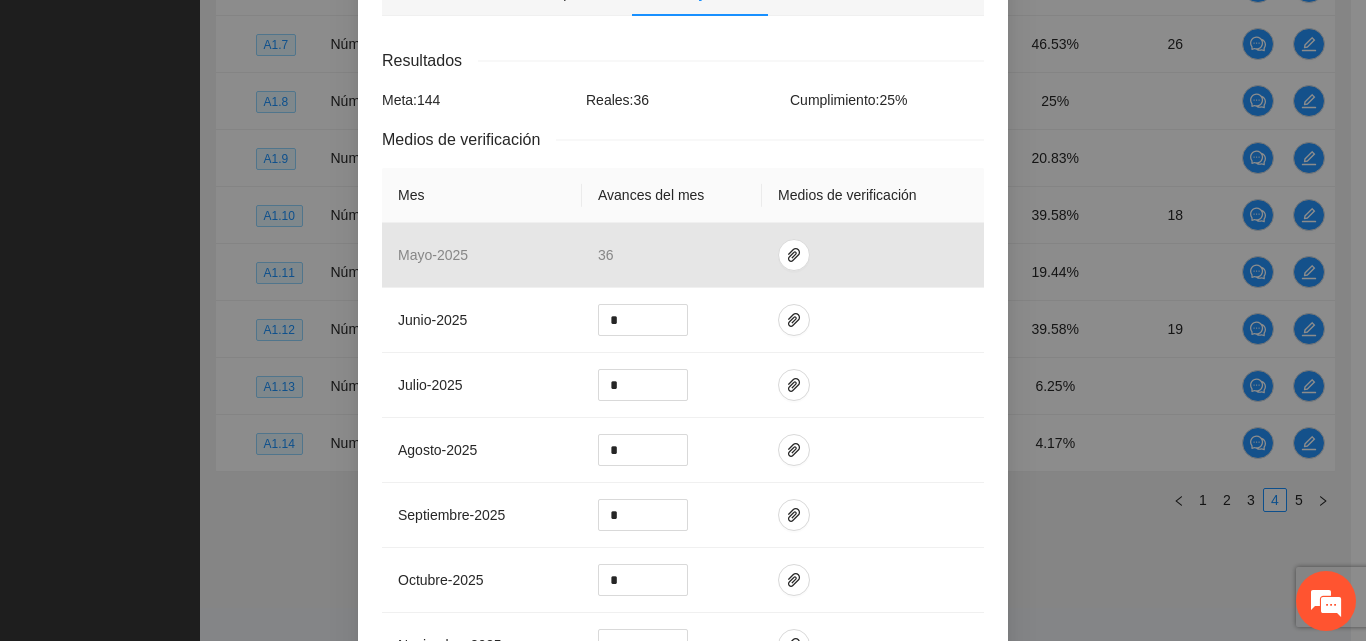 scroll, scrollTop: 300, scrollLeft: 0, axis: vertical 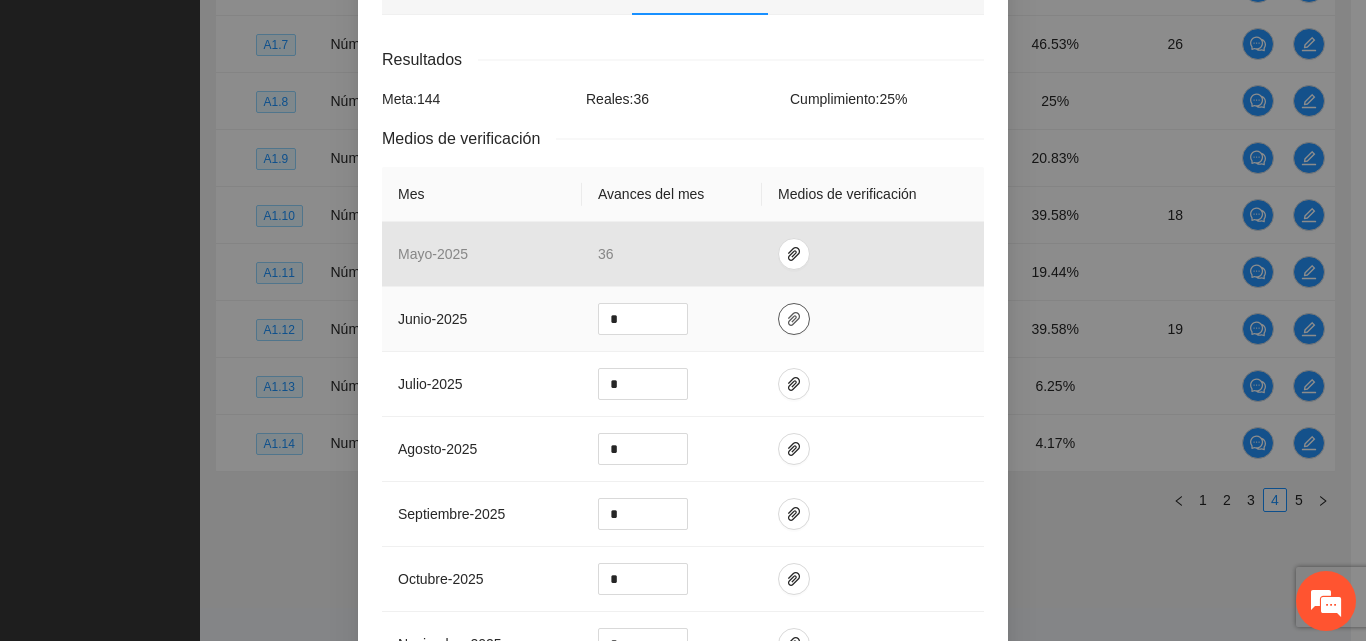 click 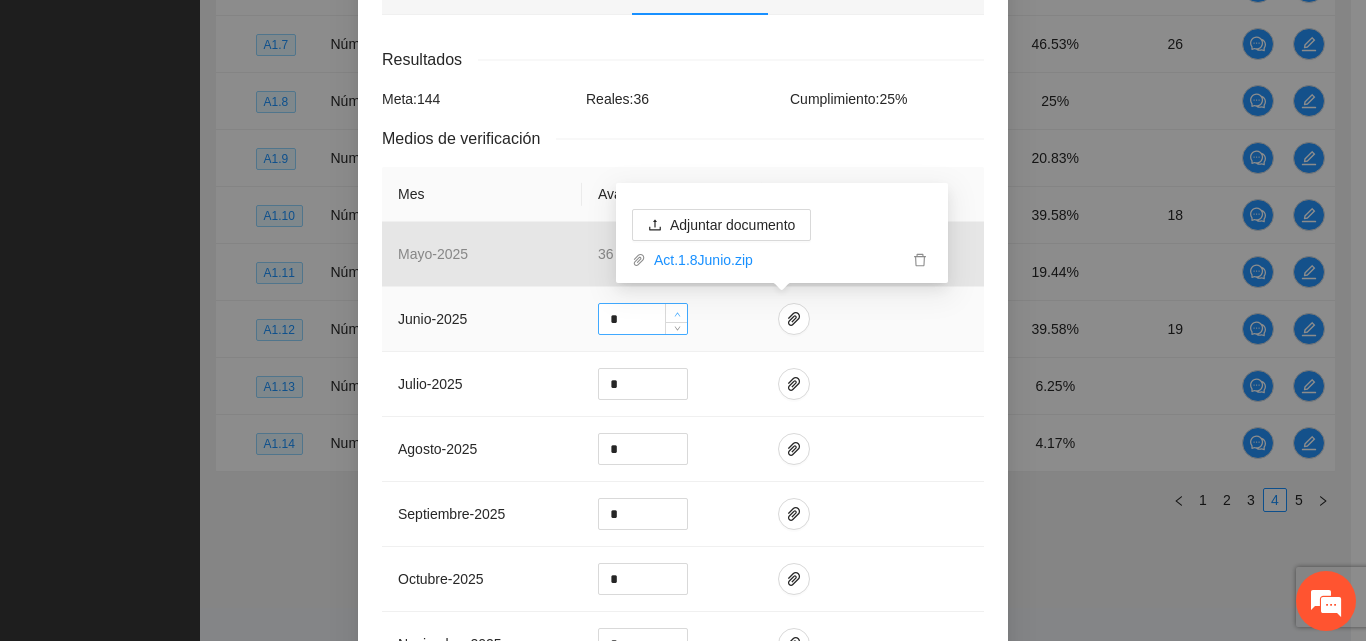 type on "*" 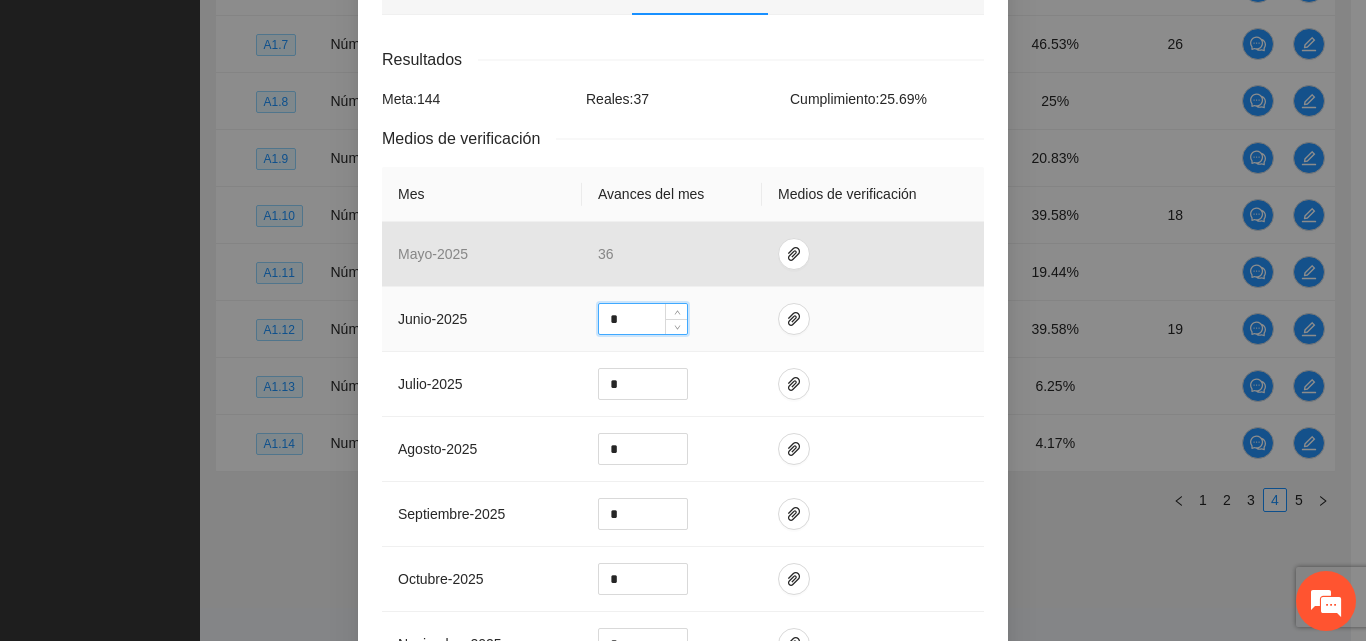 scroll, scrollTop: 400, scrollLeft: 0, axis: vertical 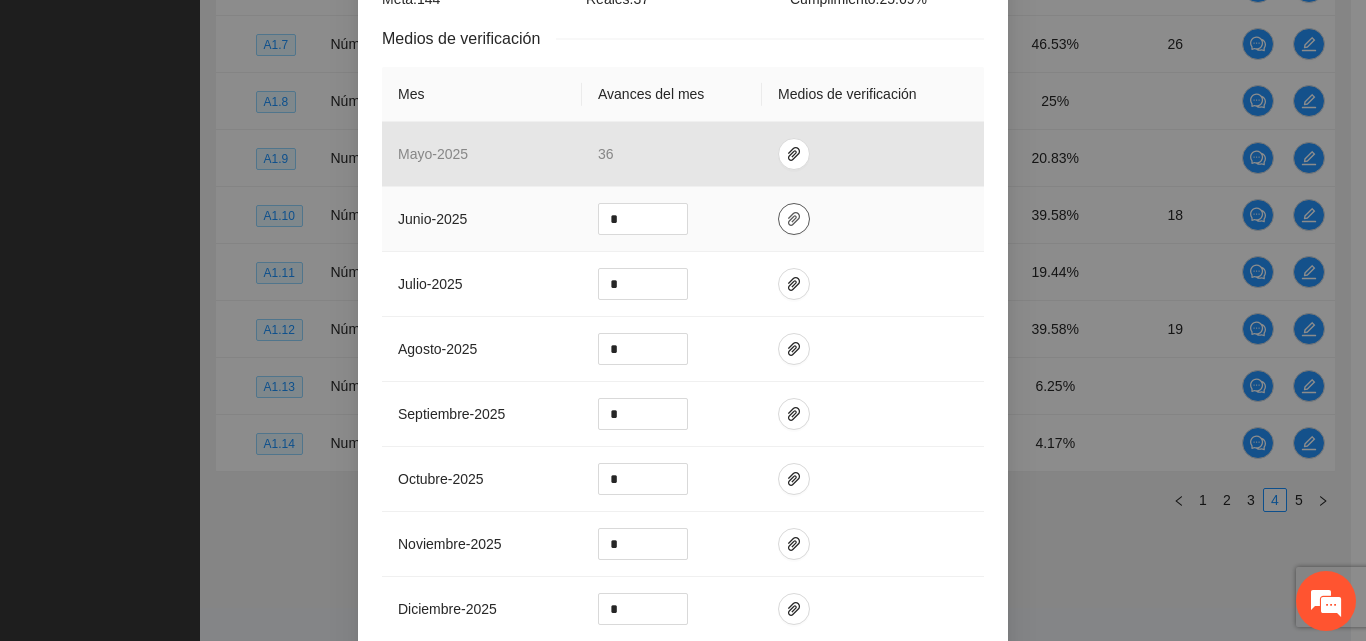 click 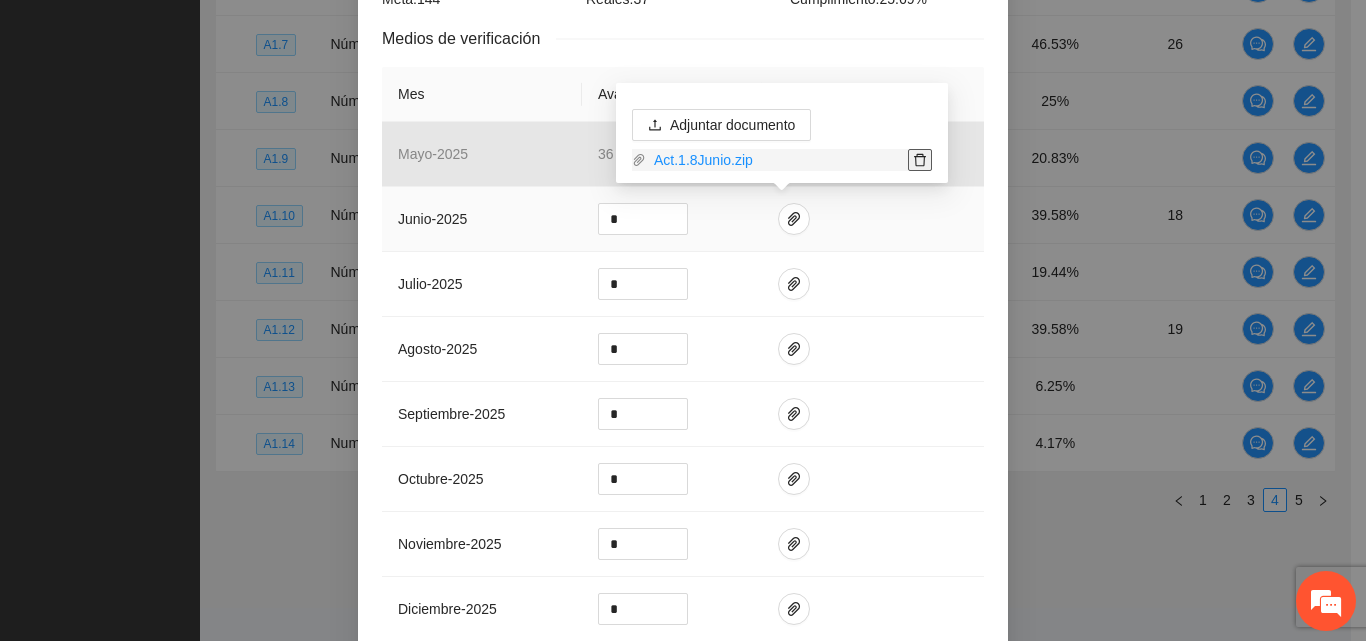 click 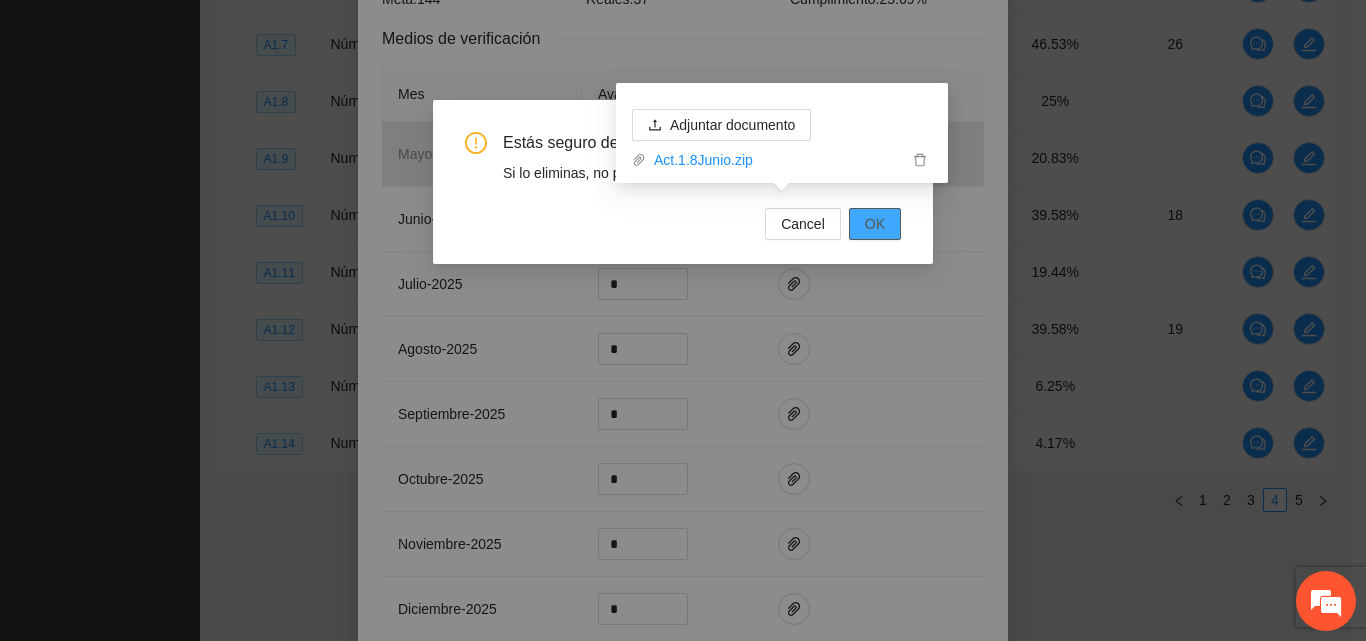 click on "OK" at bounding box center (875, 224) 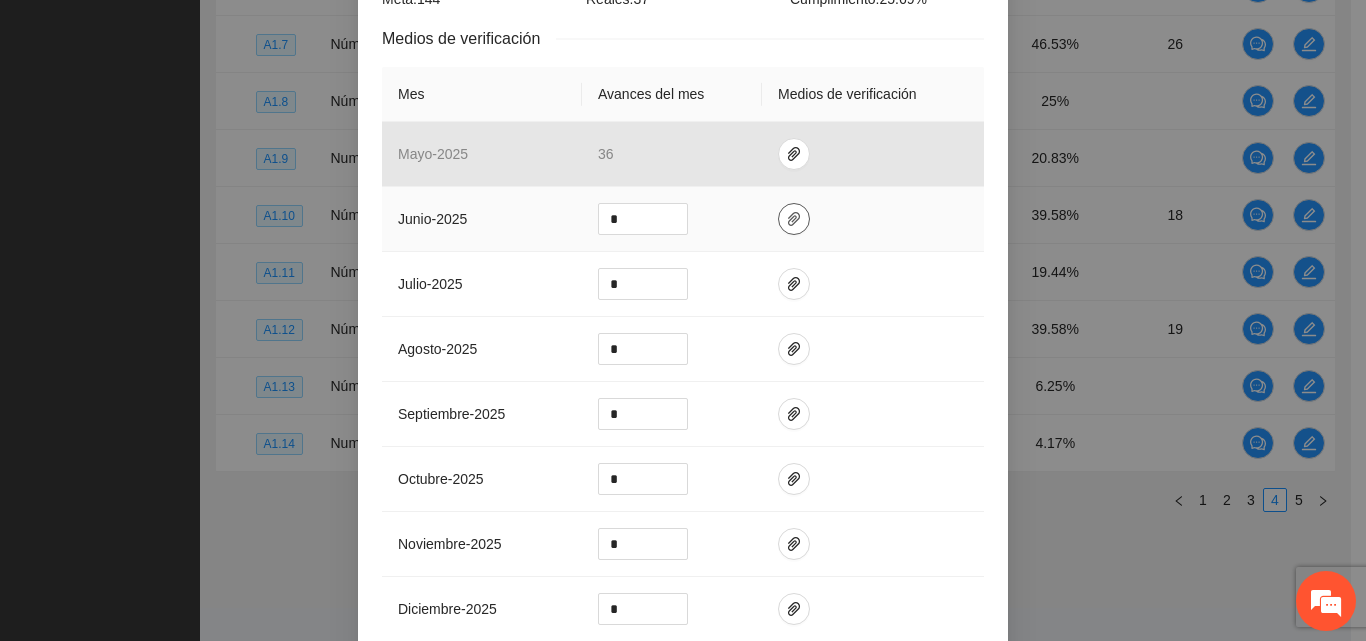 click 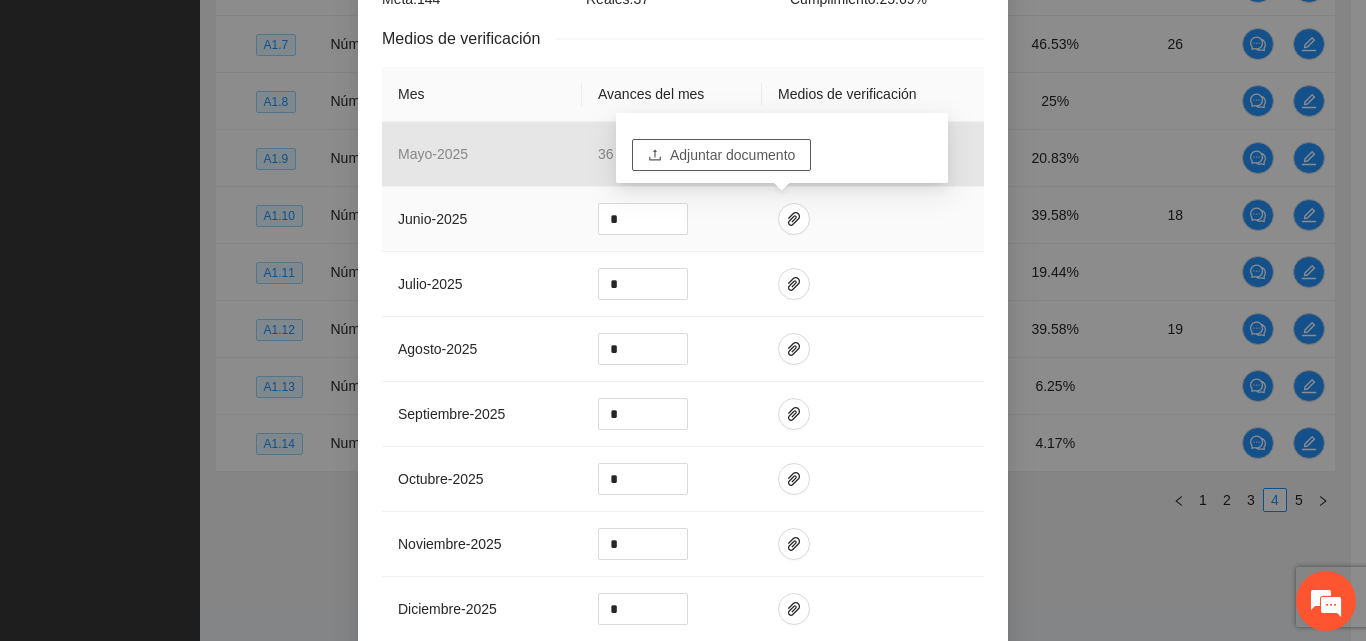 click on "Adjuntar documento" at bounding box center [732, 155] 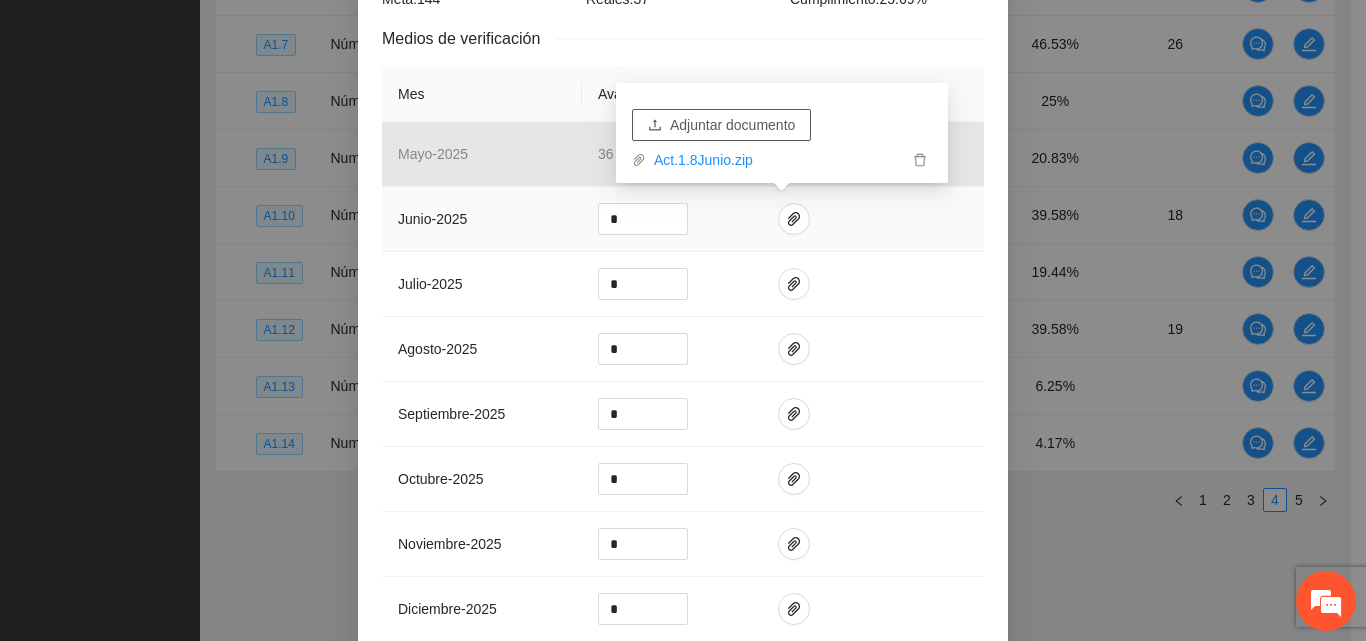scroll, scrollTop: 659, scrollLeft: 0, axis: vertical 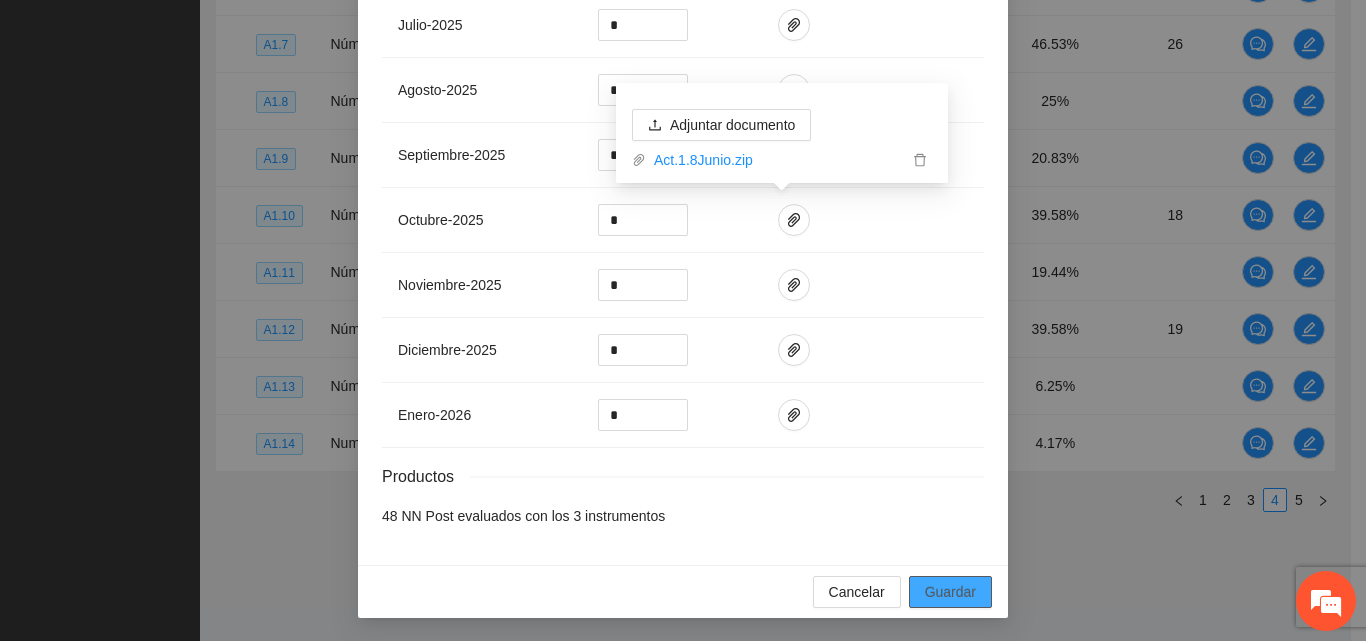 click on "Guardar" at bounding box center (950, 592) 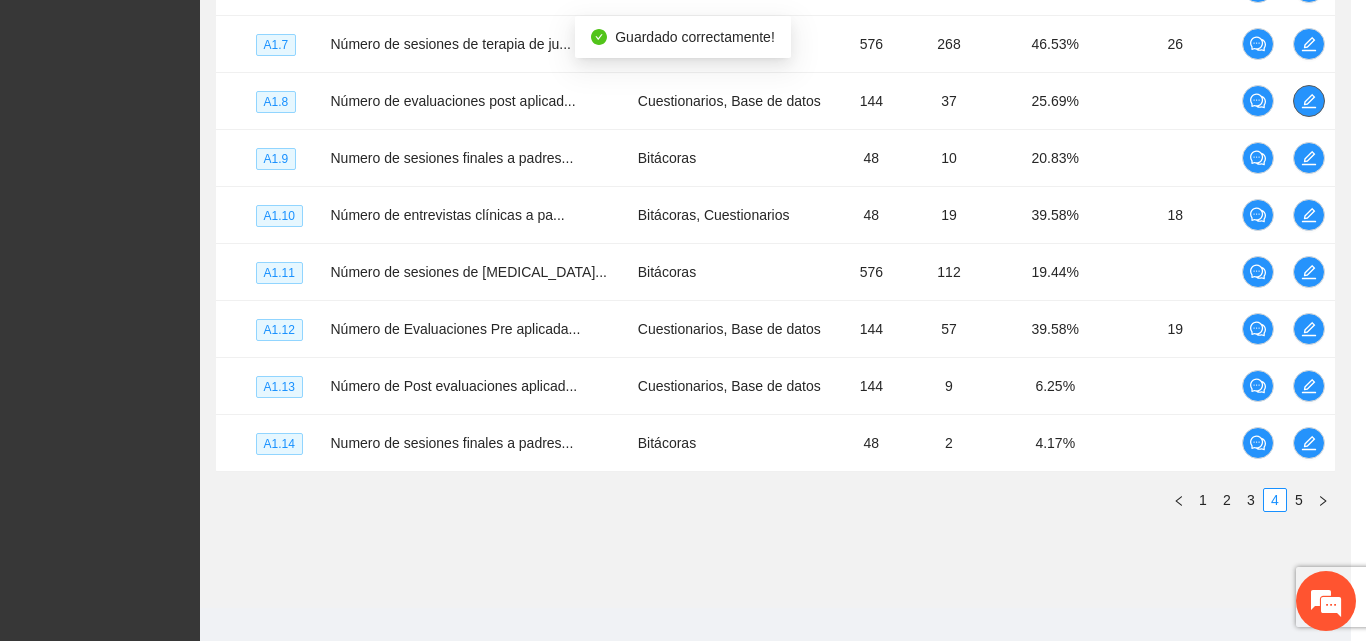 scroll, scrollTop: 0, scrollLeft: 0, axis: both 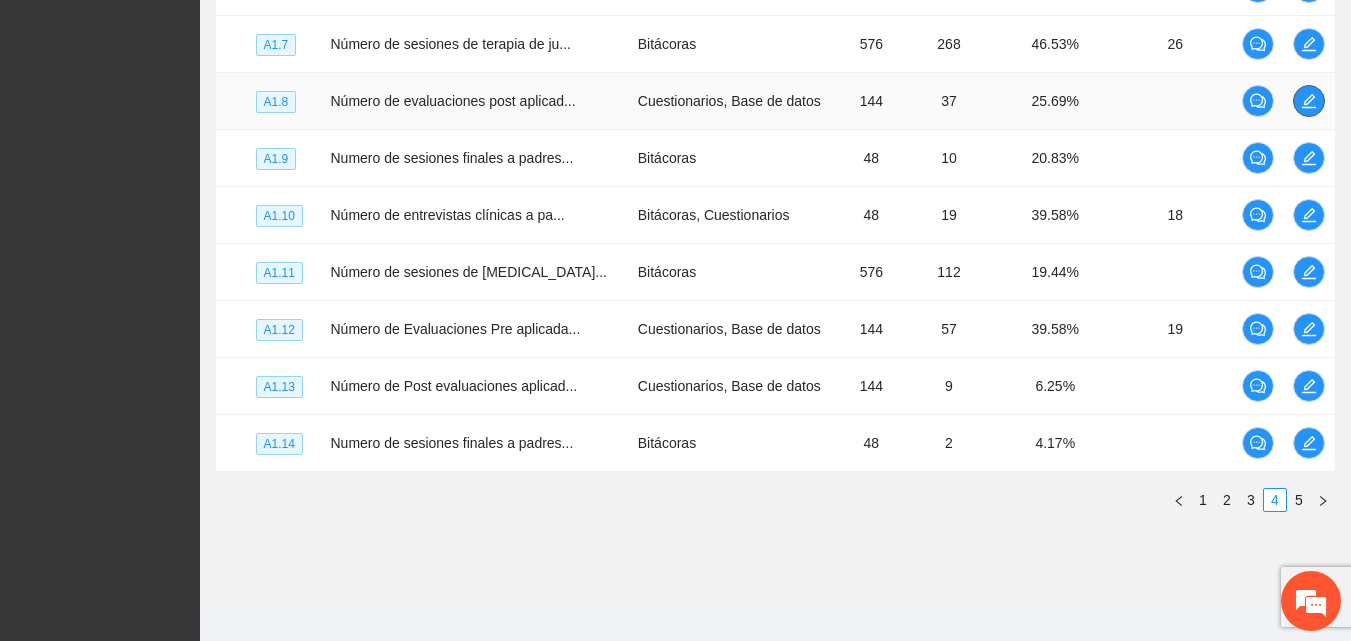 click 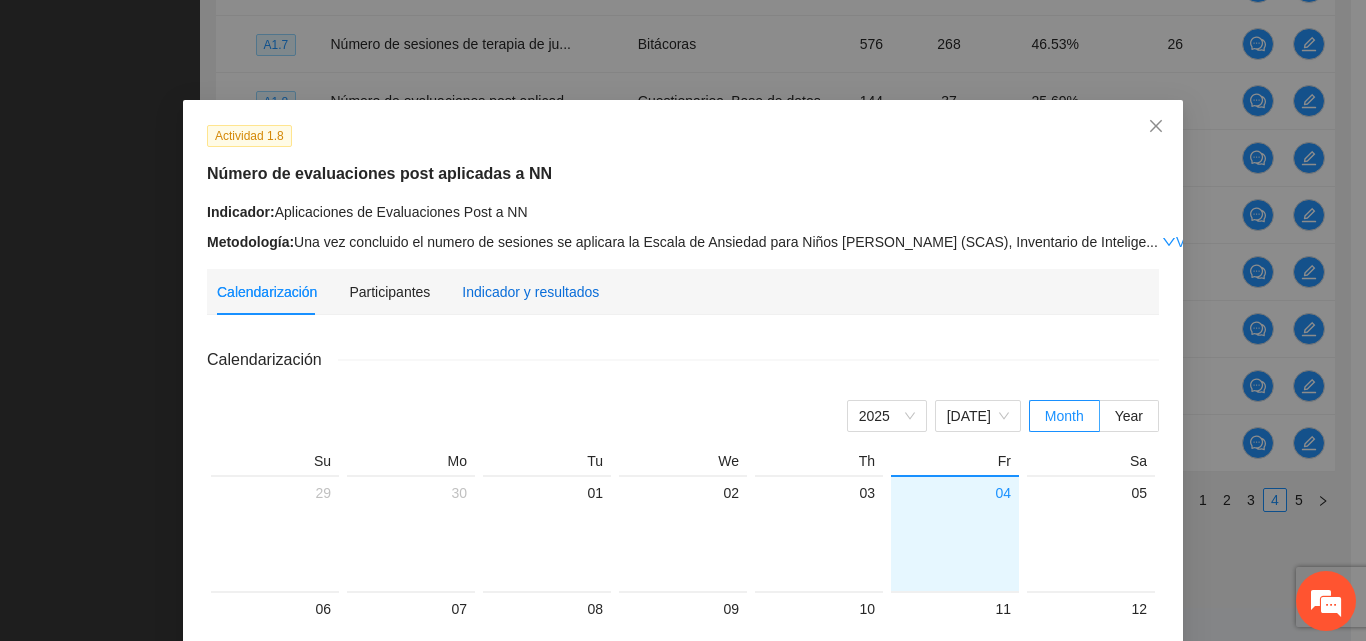 click on "Indicador y resultados" at bounding box center (530, 292) 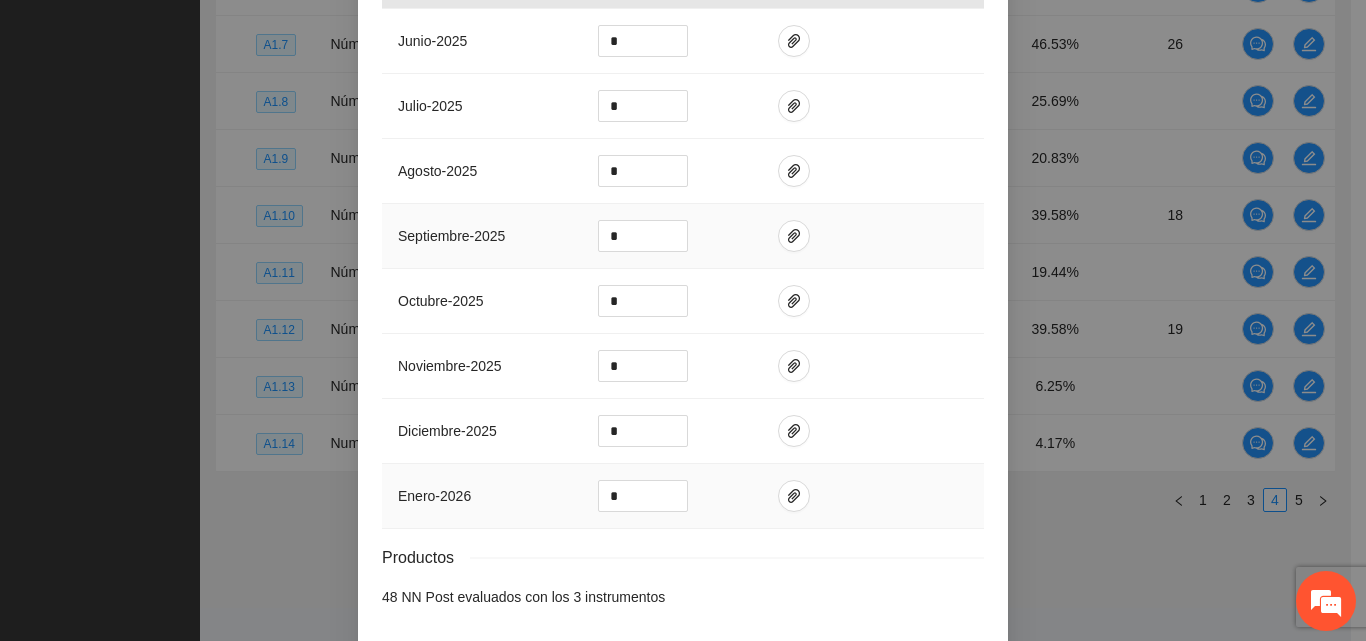 scroll, scrollTop: 659, scrollLeft: 0, axis: vertical 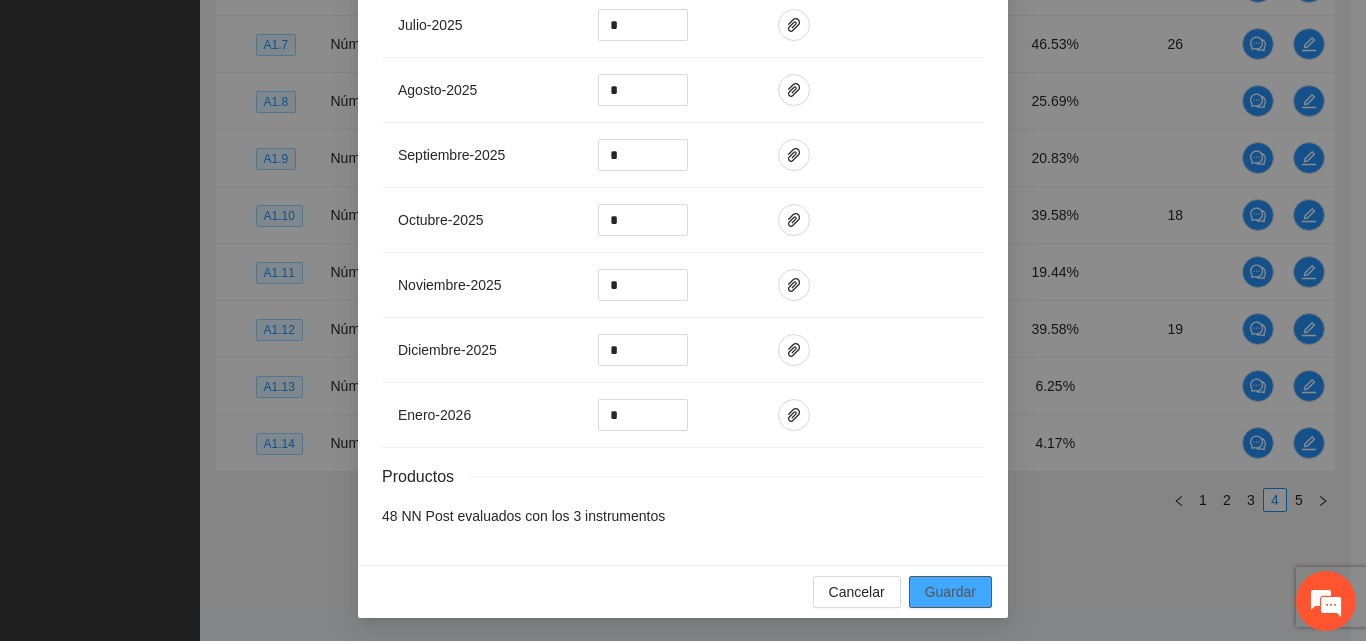 click on "Guardar" at bounding box center [950, 592] 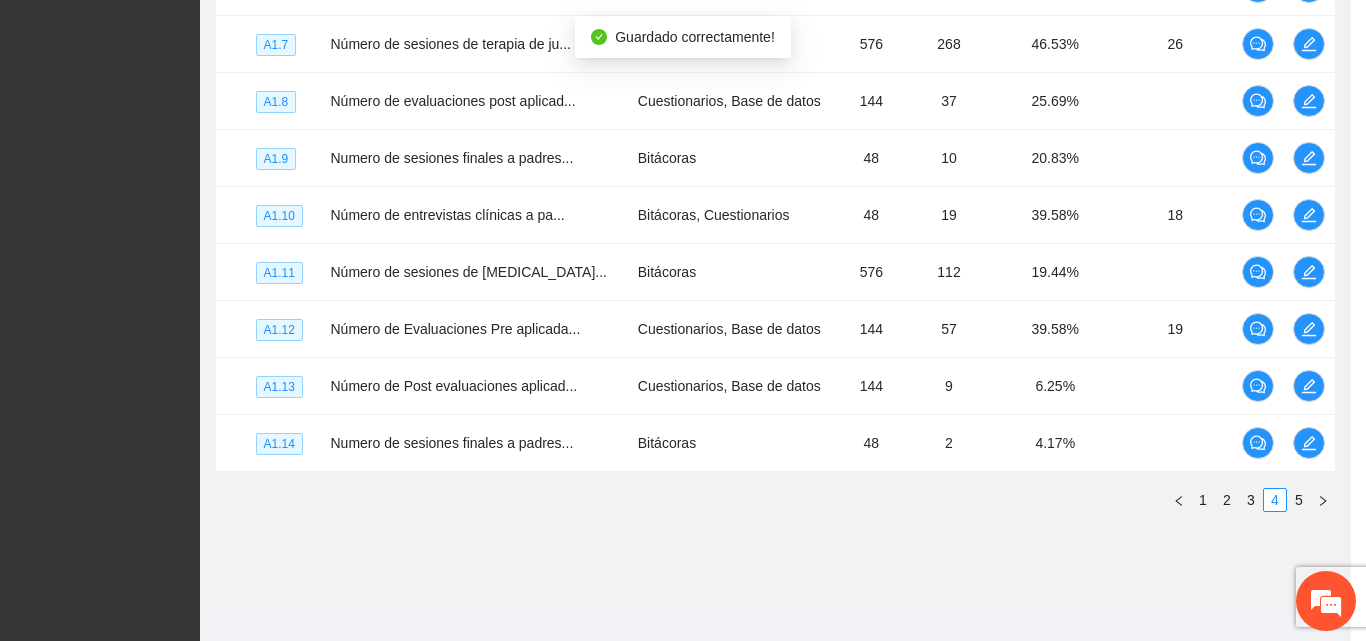 scroll, scrollTop: 559, scrollLeft: 0, axis: vertical 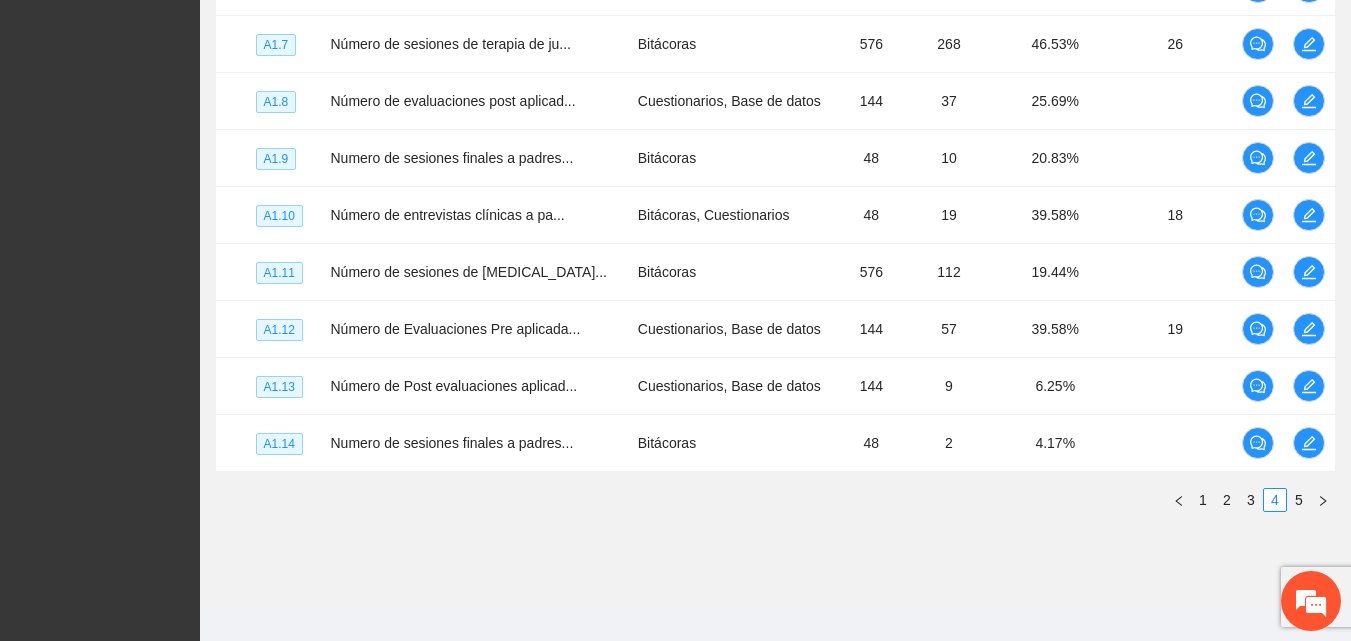click on "Nivel Indicador Medio de verificación Meta Real Cumplimiento Participantes                     A1.5 Número de entrevistas clínicas inic... Bitácoras, Cuestionarios 48 40 83.33% 11 A1.6 Número de Evaluaciones Pre aplicada... Cuestionarios, Base de datos 144 120 83.33% 27 A1.7 Número de sesiones de terapia de ju... Bitácoras 576 268 46.53% 26 A1.8 Número de evaluaciones post aplicad... Cuestionarios, Base de datos 144 37 25.69% A1.9 Numero de sesiones finales a padres... Bitácoras 48 10 20.83% A1.10 Número de entrevistas clínicas a pa... Bitácoras, Cuestionarios 48 19 39.58% 18 A1.11 Número de sesiones de [MEDICAL_DATA]... Bitácoras 576 112 19.44% A1.12 Número de Evaluaciones Pre aplicada... Cuestionarios, Base de datos 144 57 39.58% 19 A1.13 Número de Post evaluaciones aplicad... Cuestionarios, Base de datos 144 9 6.25% A1.14 Numero de sesiones finales a padres... Bitácoras 48 2 4.17% 1 2 3 4 5" at bounding box center (775, 191) 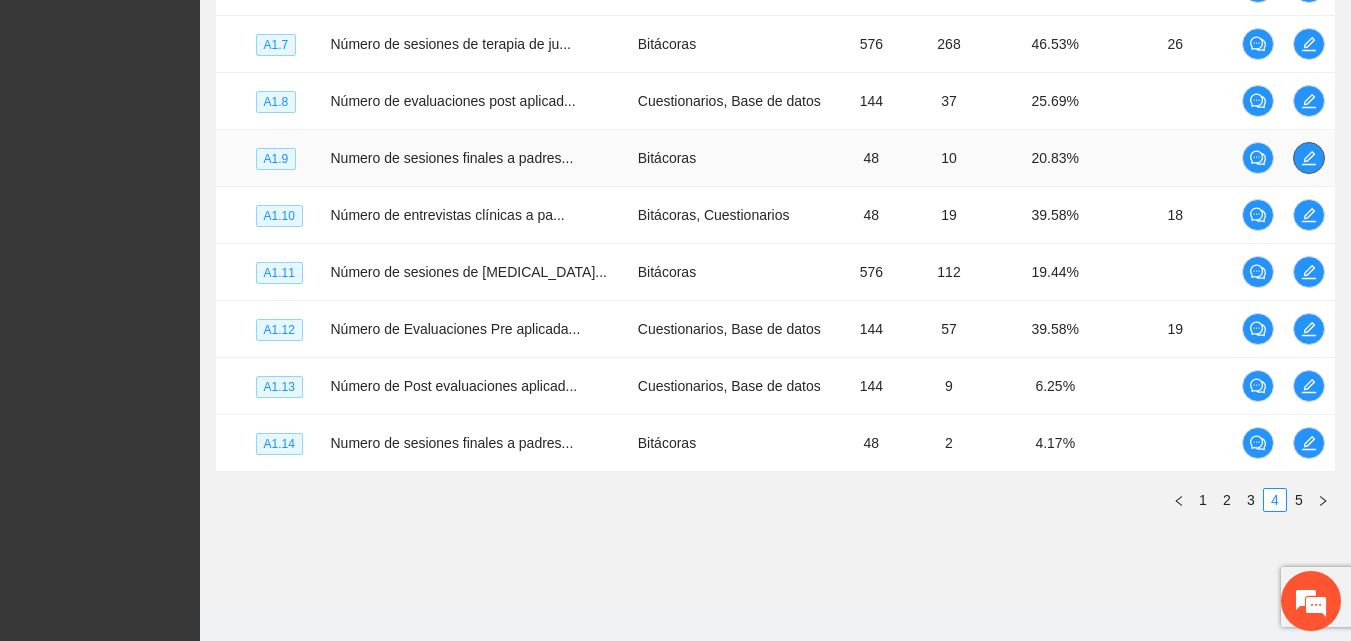 click 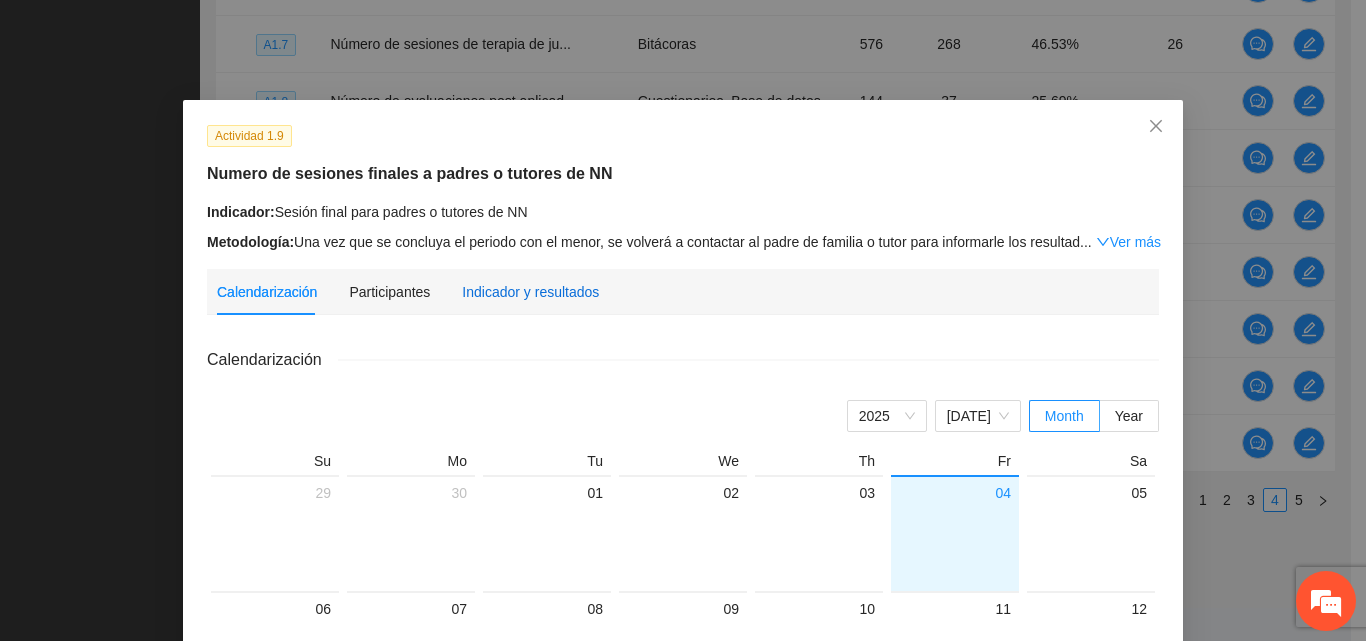 click on "Indicador y resultados" at bounding box center (530, 292) 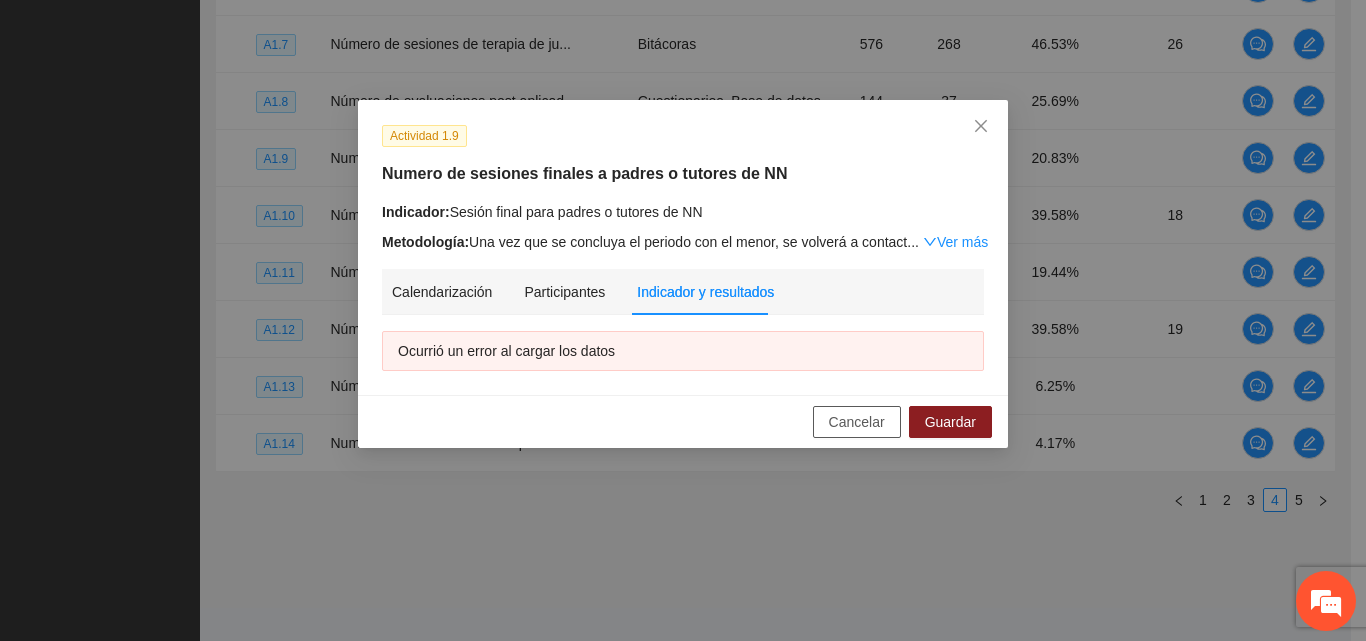 click on "Cancelar" at bounding box center [857, 422] 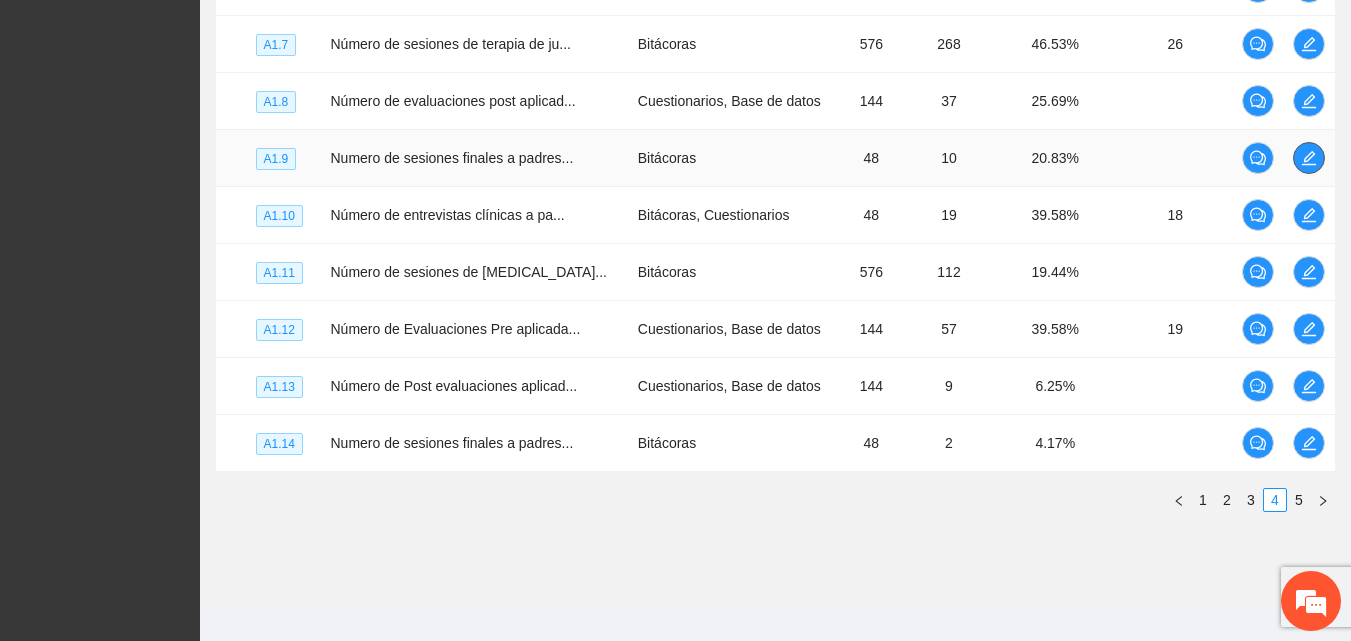 click at bounding box center (1309, 158) 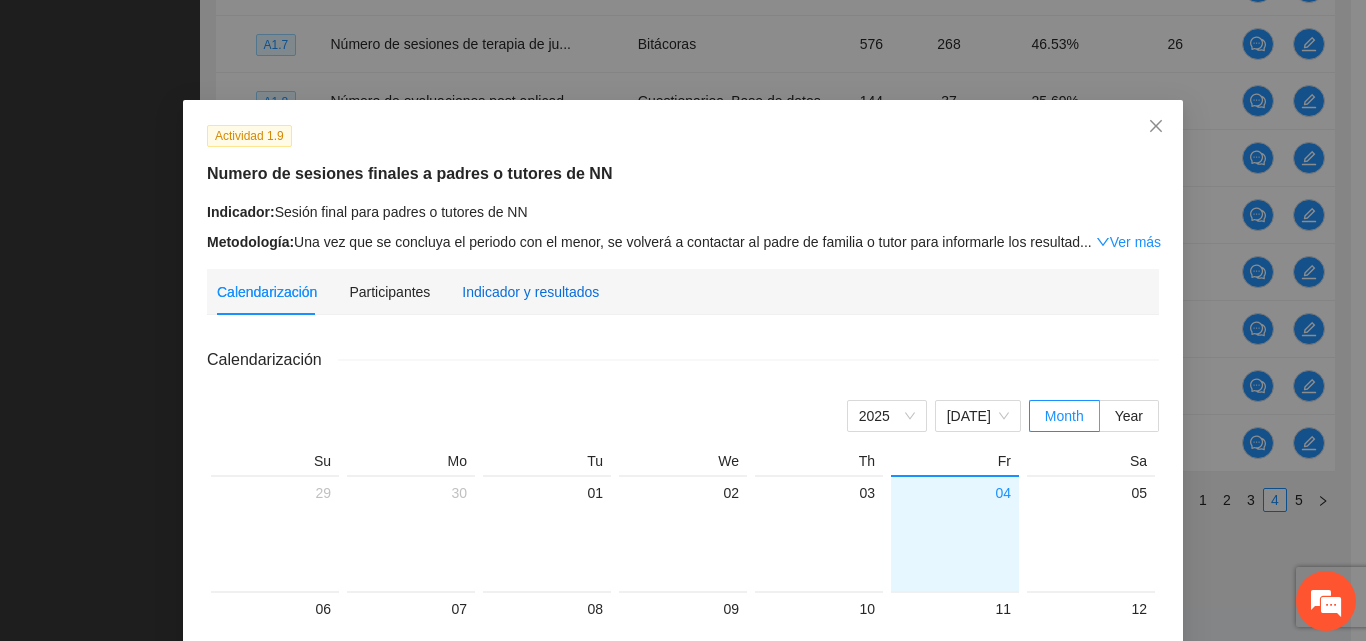 click on "Indicador y resultados" at bounding box center (530, 292) 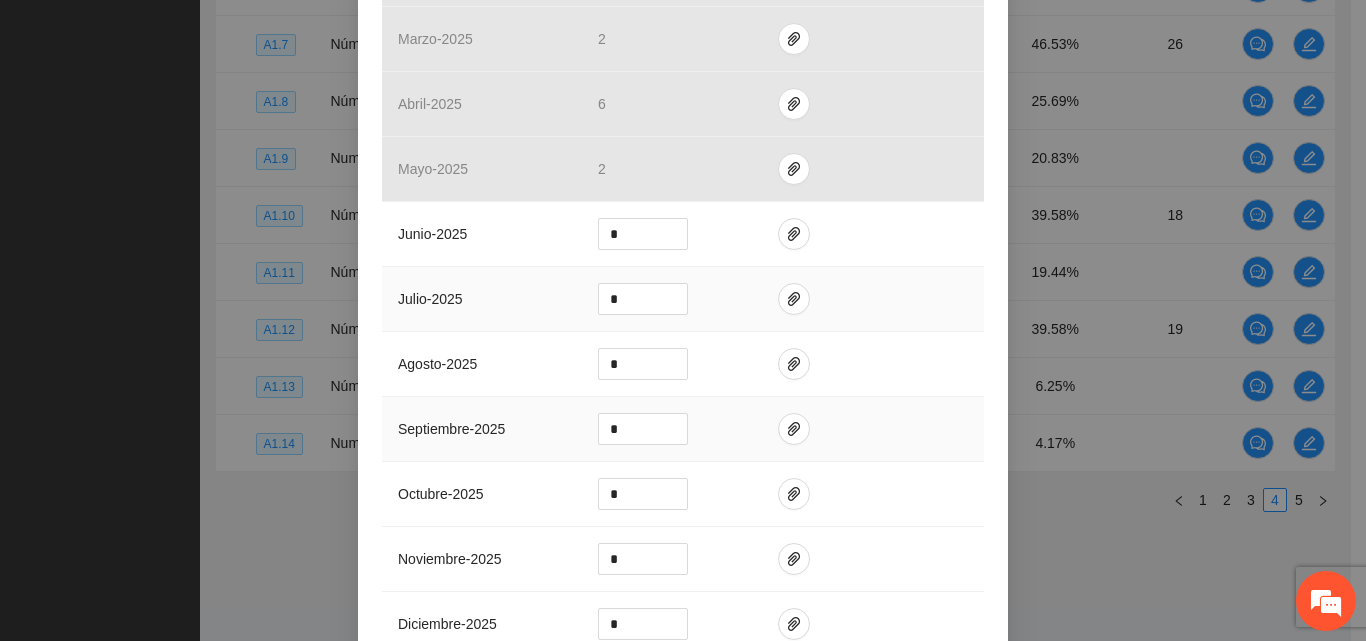 scroll, scrollTop: 600, scrollLeft: 0, axis: vertical 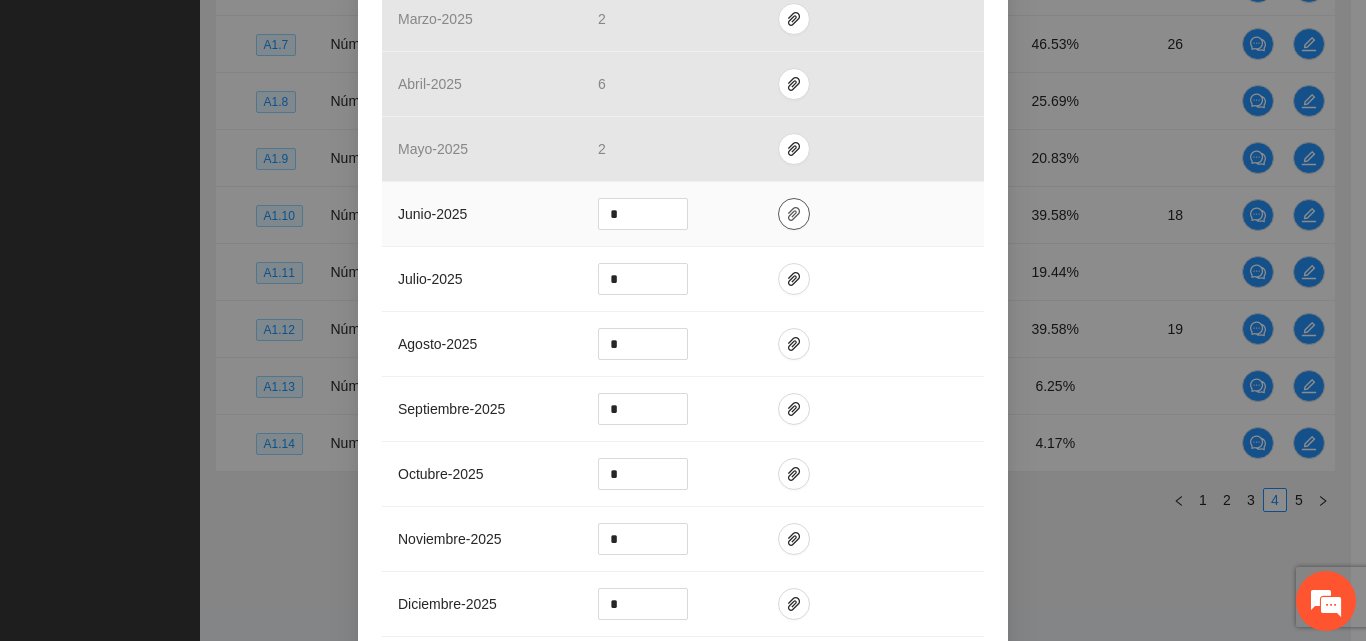 click at bounding box center (794, 214) 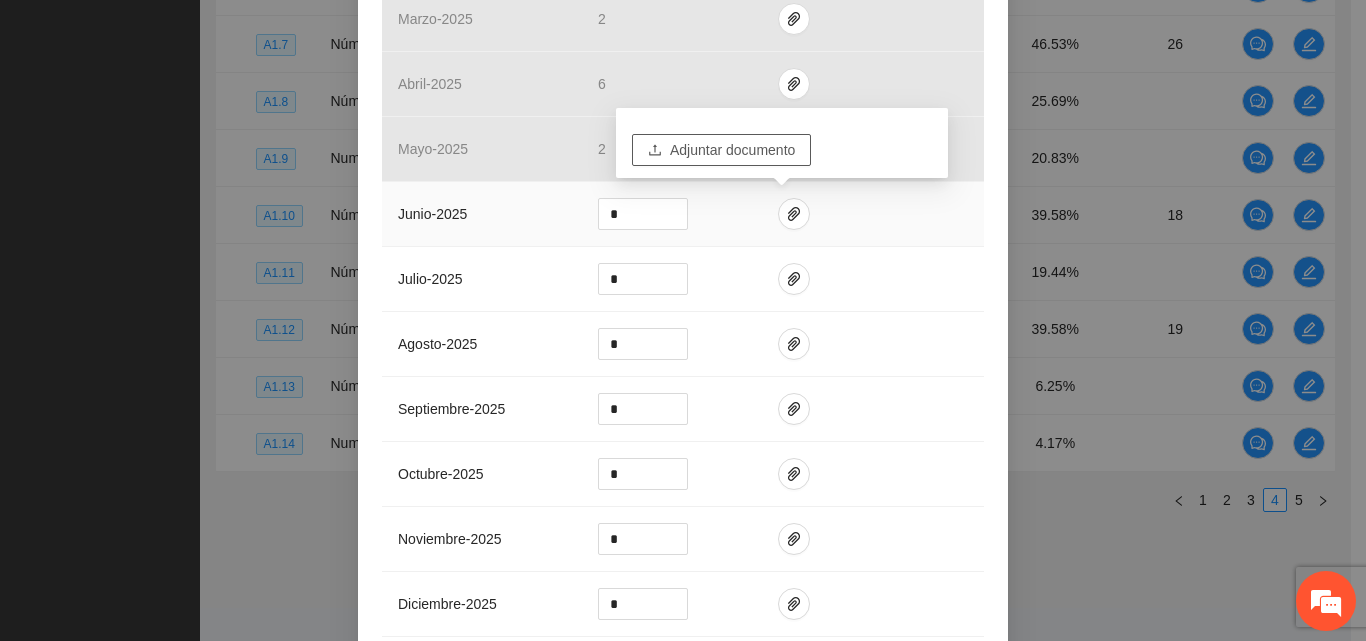 click on "Adjuntar documento" at bounding box center [732, 150] 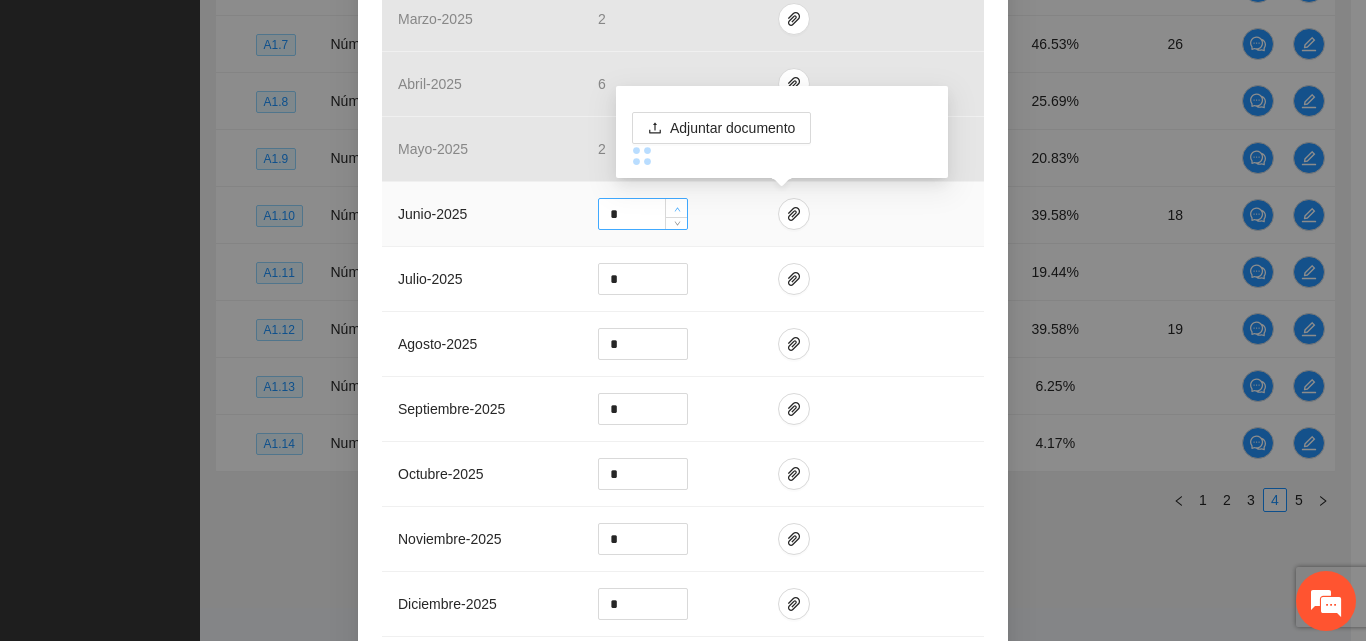 click 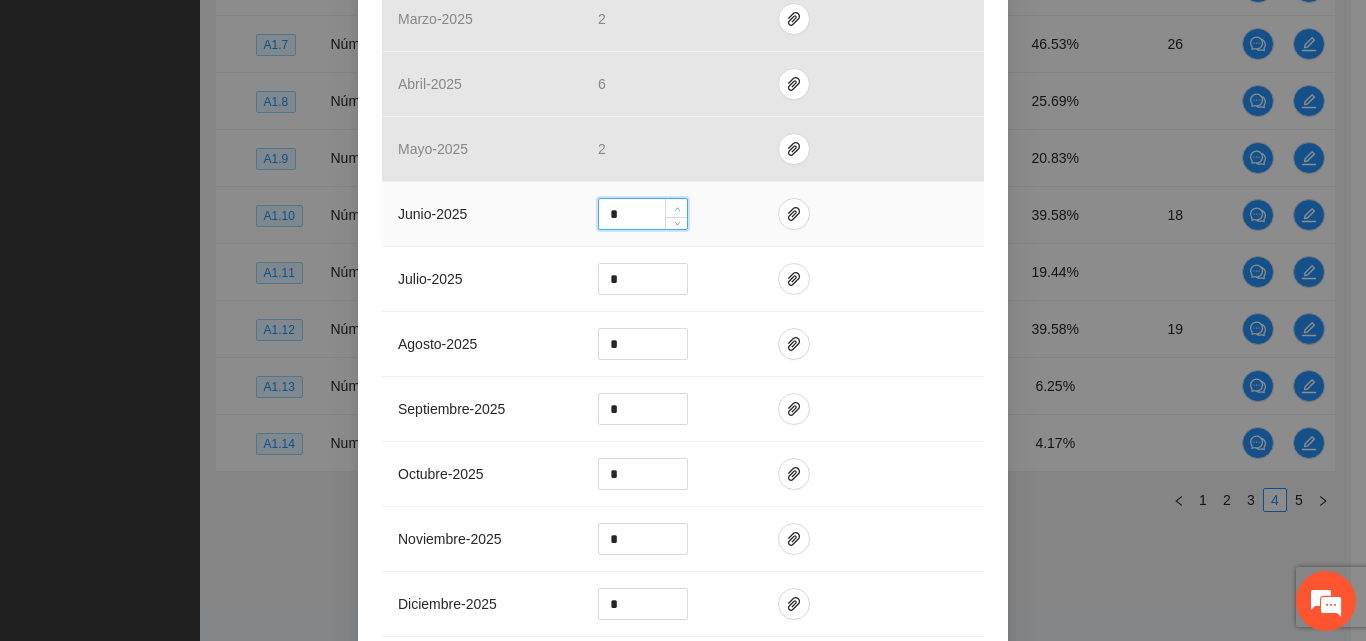 click 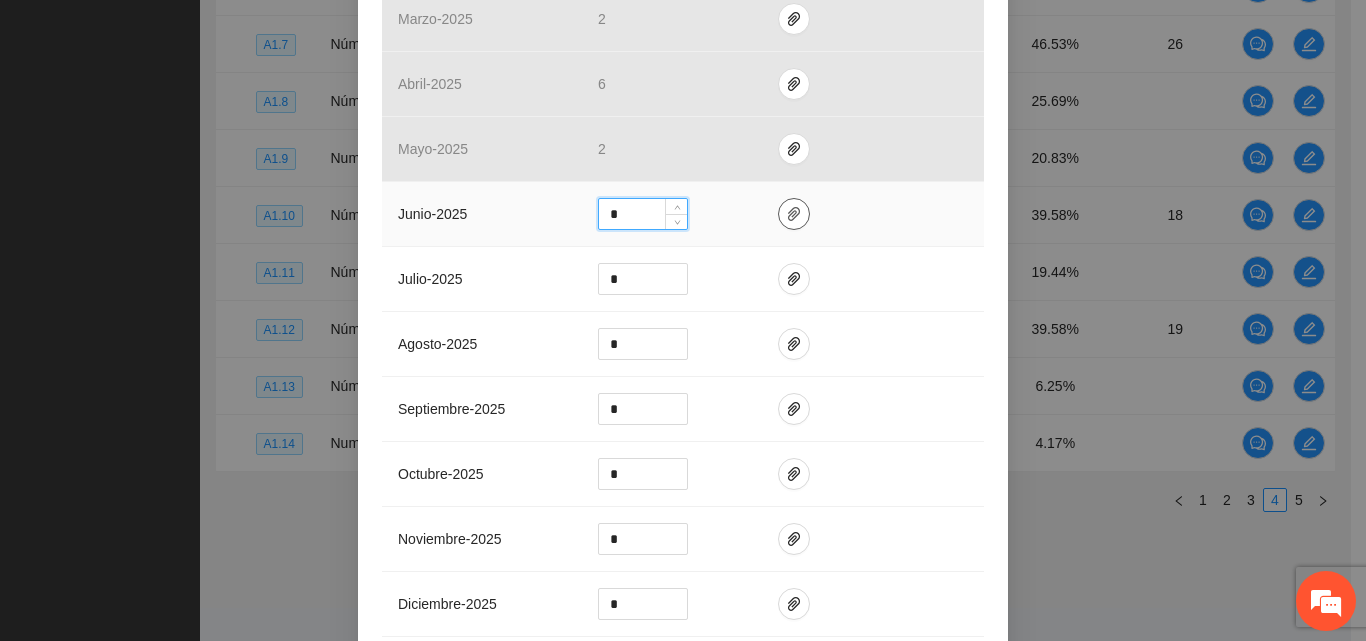 click 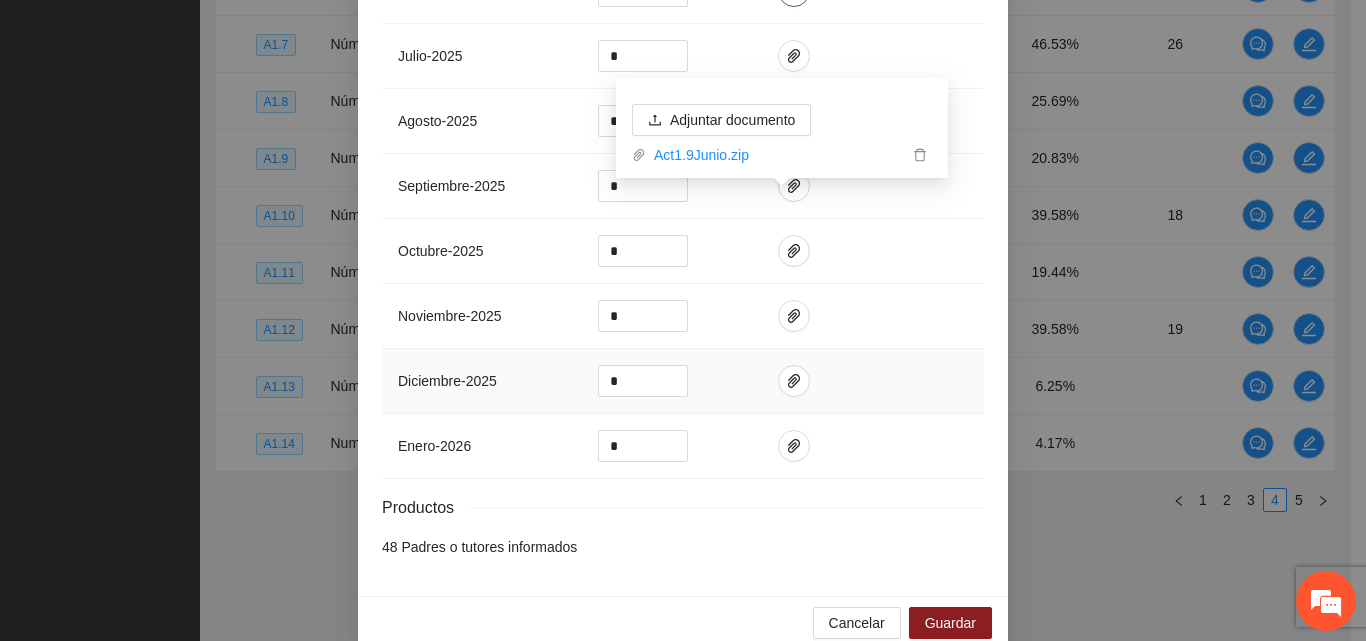 scroll, scrollTop: 854, scrollLeft: 0, axis: vertical 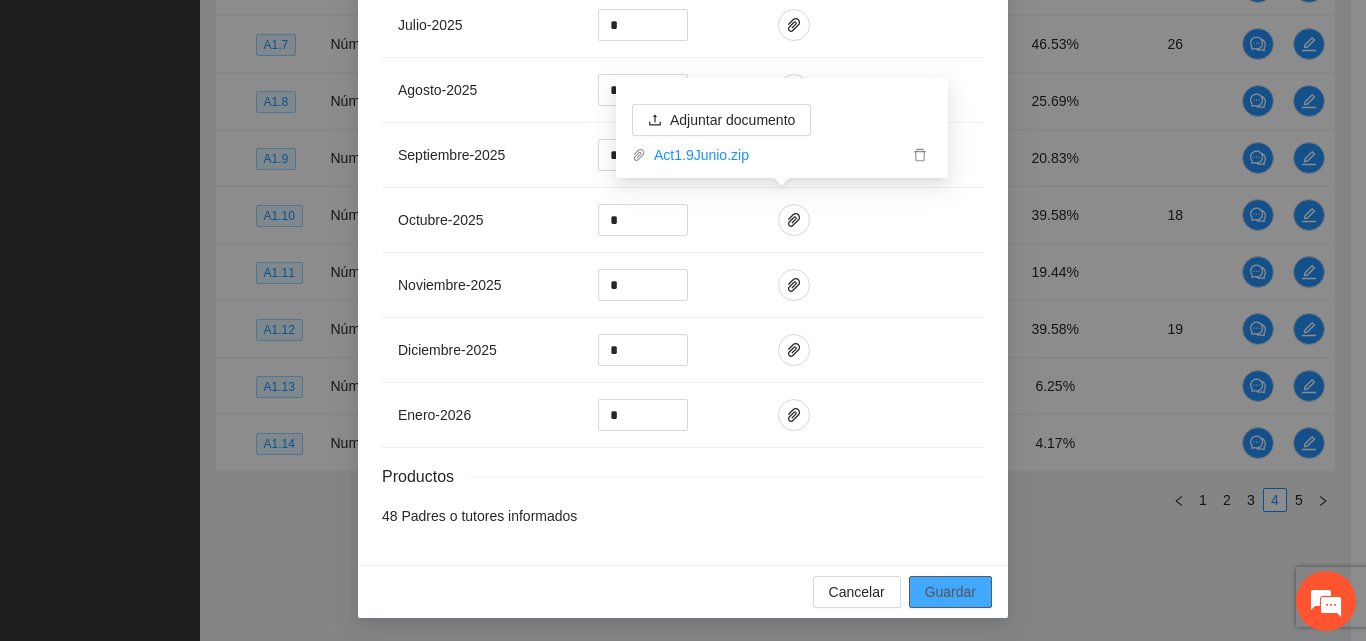 click on "Guardar" at bounding box center [950, 592] 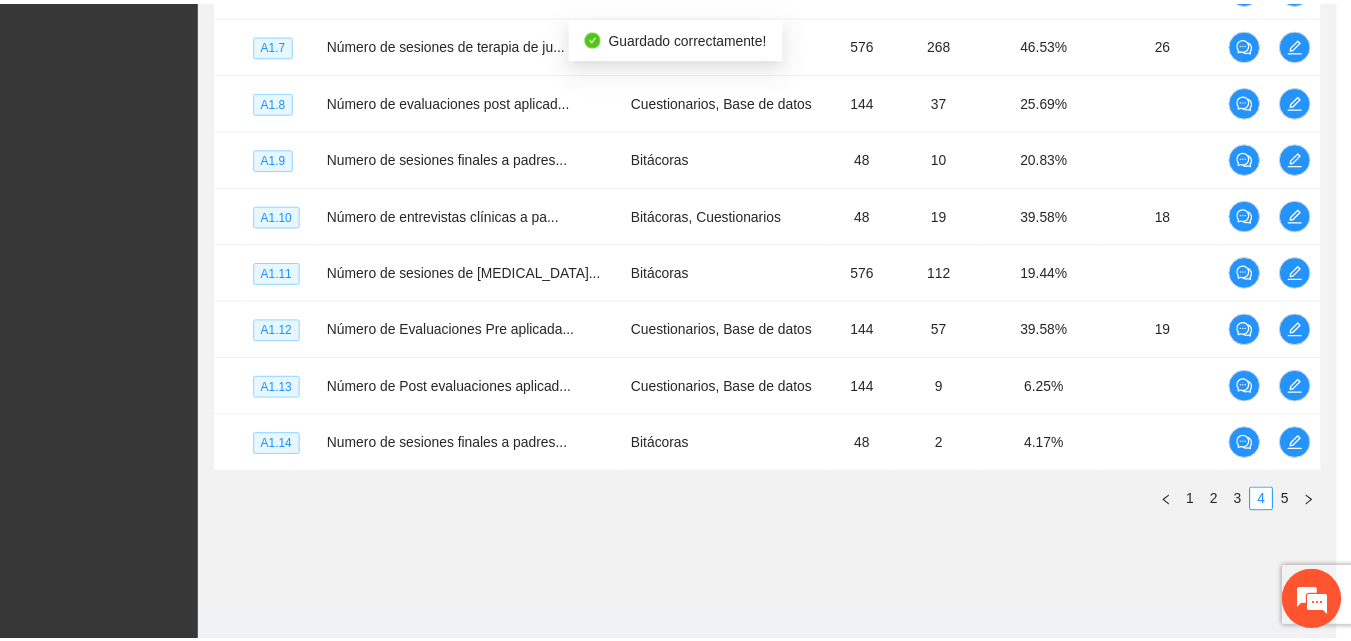 scroll, scrollTop: 754, scrollLeft: 0, axis: vertical 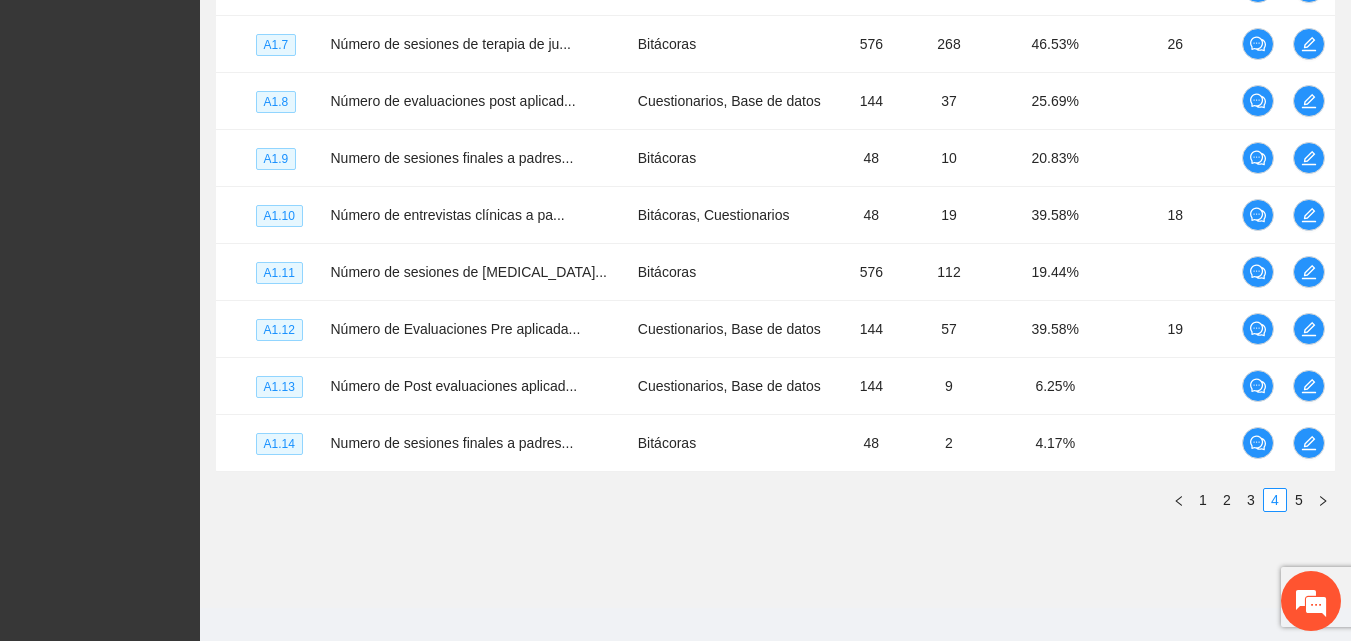 click on "Objetivo general Meta: 56.00 Real: 18.00 Cumplimiento: 22.77 % Objetivos específicos Meta: 81.00 Real: 13 Cumplimiento: 24.89 % Actividades Meta: 2844.00 Real: 918 Cumplimiento: 40.13 % Descargar Especifica cuántos participantes fueron atendidos y adjunta la evidencia necesaria en cada objetivo y actividad Nivel Indicador Medio de verificación Meta Real Cumplimiento Participantes                     A1.5 Número de entrevistas clínicas inic... Bitácoras, Cuestionarios 48 40 83.33% 11 A1.6 Número de Evaluaciones Pre aplicada... Cuestionarios, Base de datos 144 120 83.33% 27 A1.7 Número de sesiones de terapia de ju... Bitácoras 576 268 46.53% 26 A1.8 Número de evaluaciones post aplicad... Cuestionarios, Base de datos 144 37 25.69% A1.9 Numero de sesiones finales a padres... Bitácoras 48 10 20.83% A1.10 Número de entrevistas clínicas a pa... Bitácoras, Cuestionarios 48 19 39.58% 18 A1.11 Número de sesiones de [MEDICAL_DATA]... Bitácoras 576 112 19.44% A1.12 Cuestionarios, Base de datos 57" at bounding box center (775, 58) 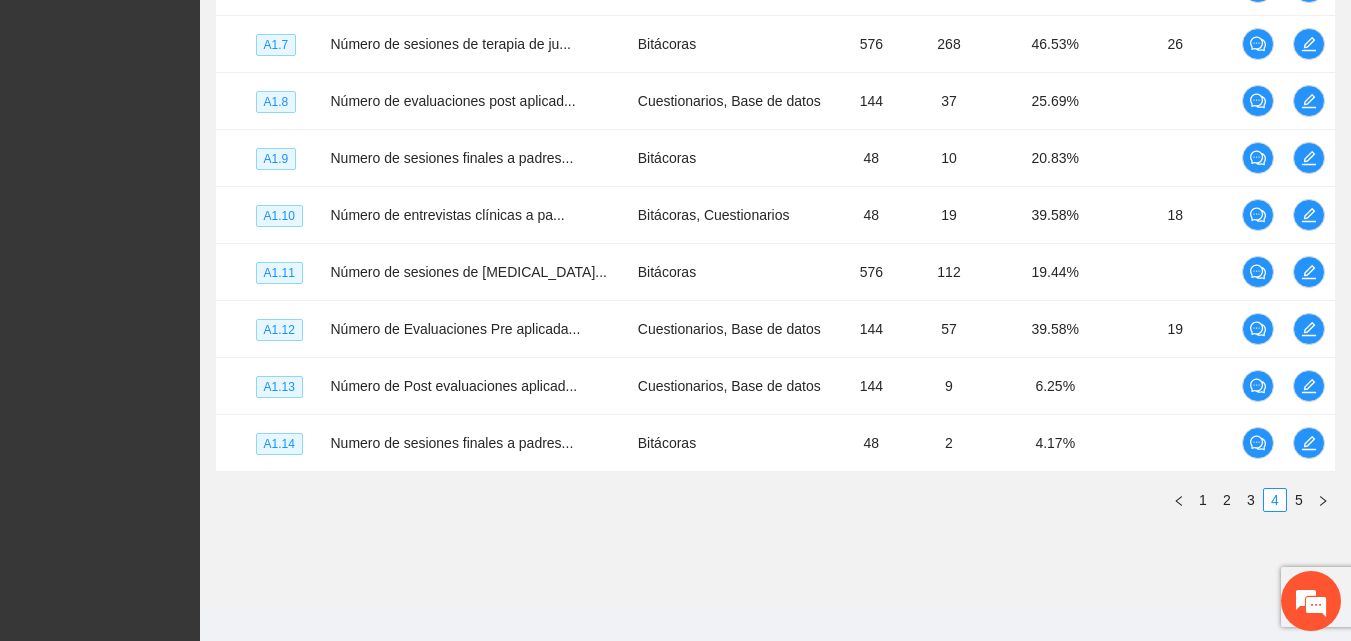 scroll, scrollTop: 668, scrollLeft: 0, axis: vertical 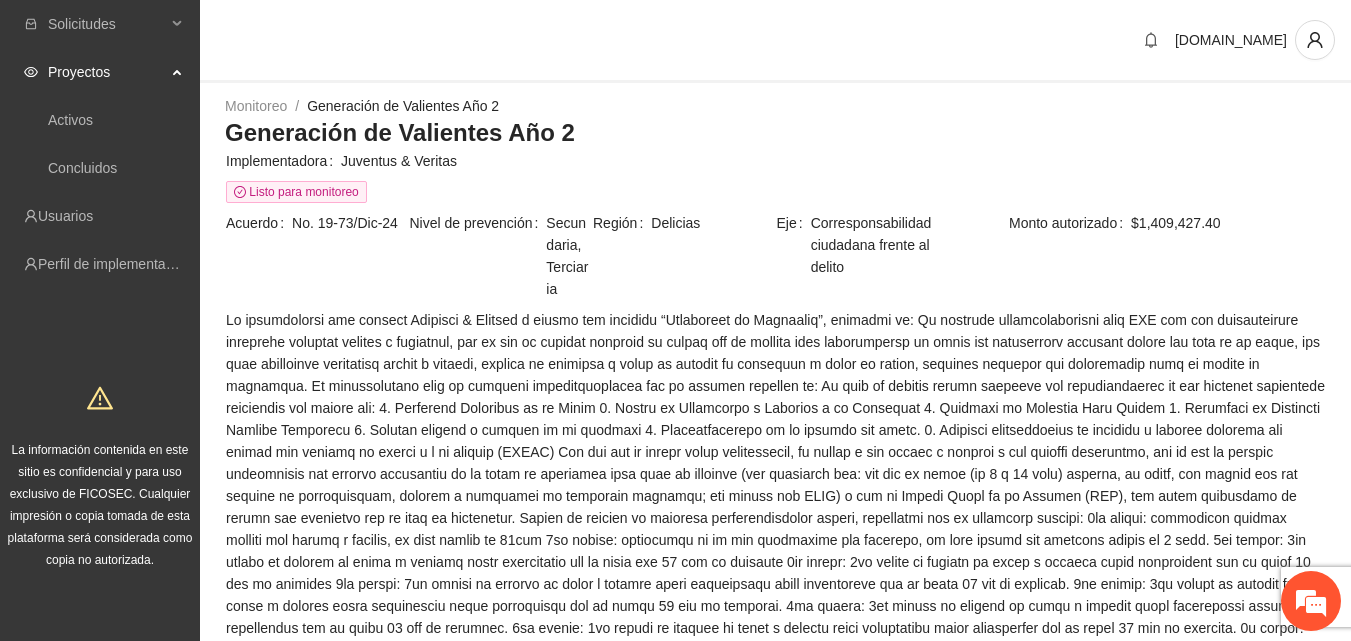 click on "Juventus & Veritas" at bounding box center (833, 161) 